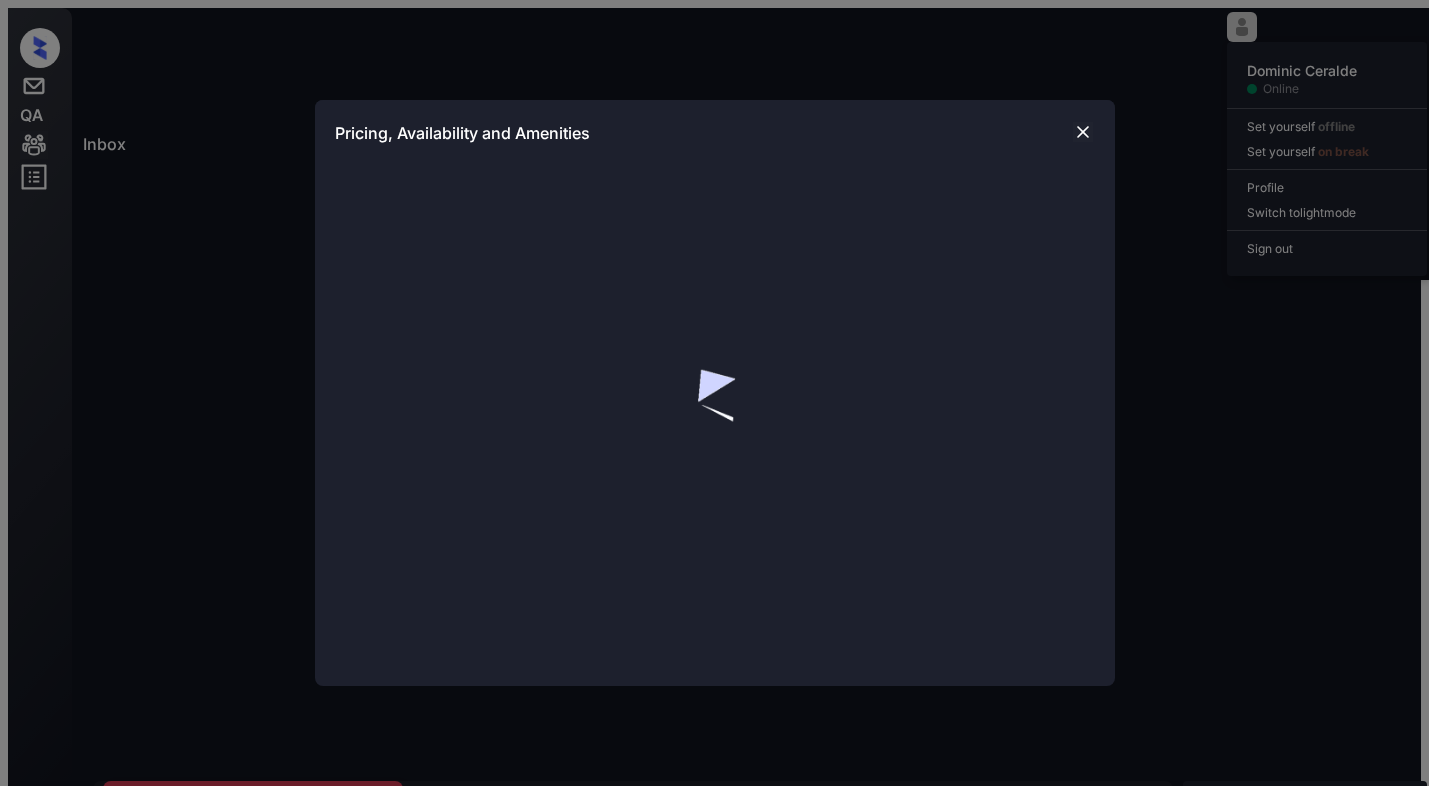 scroll, scrollTop: 0, scrollLeft: 0, axis: both 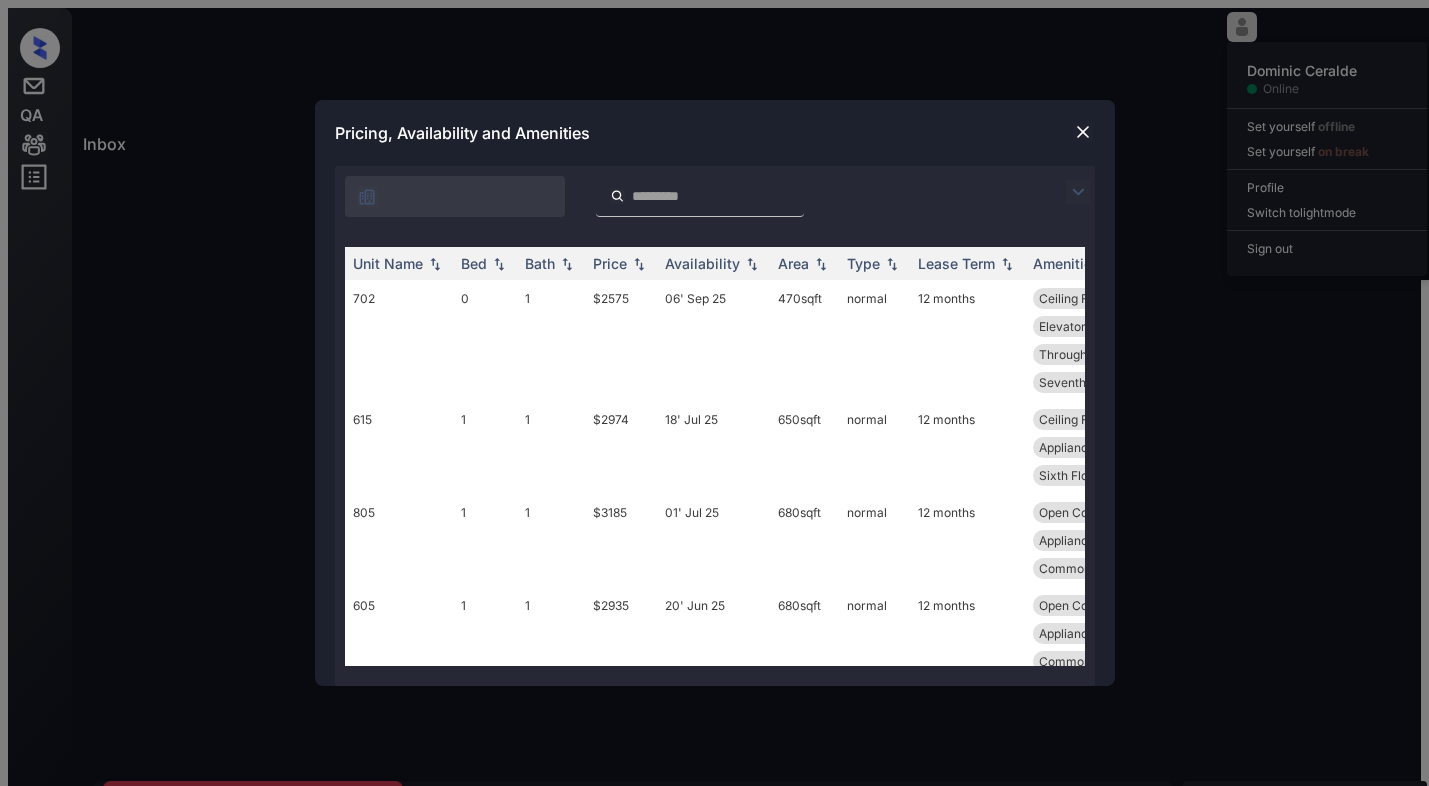 click at bounding box center [367, 197] 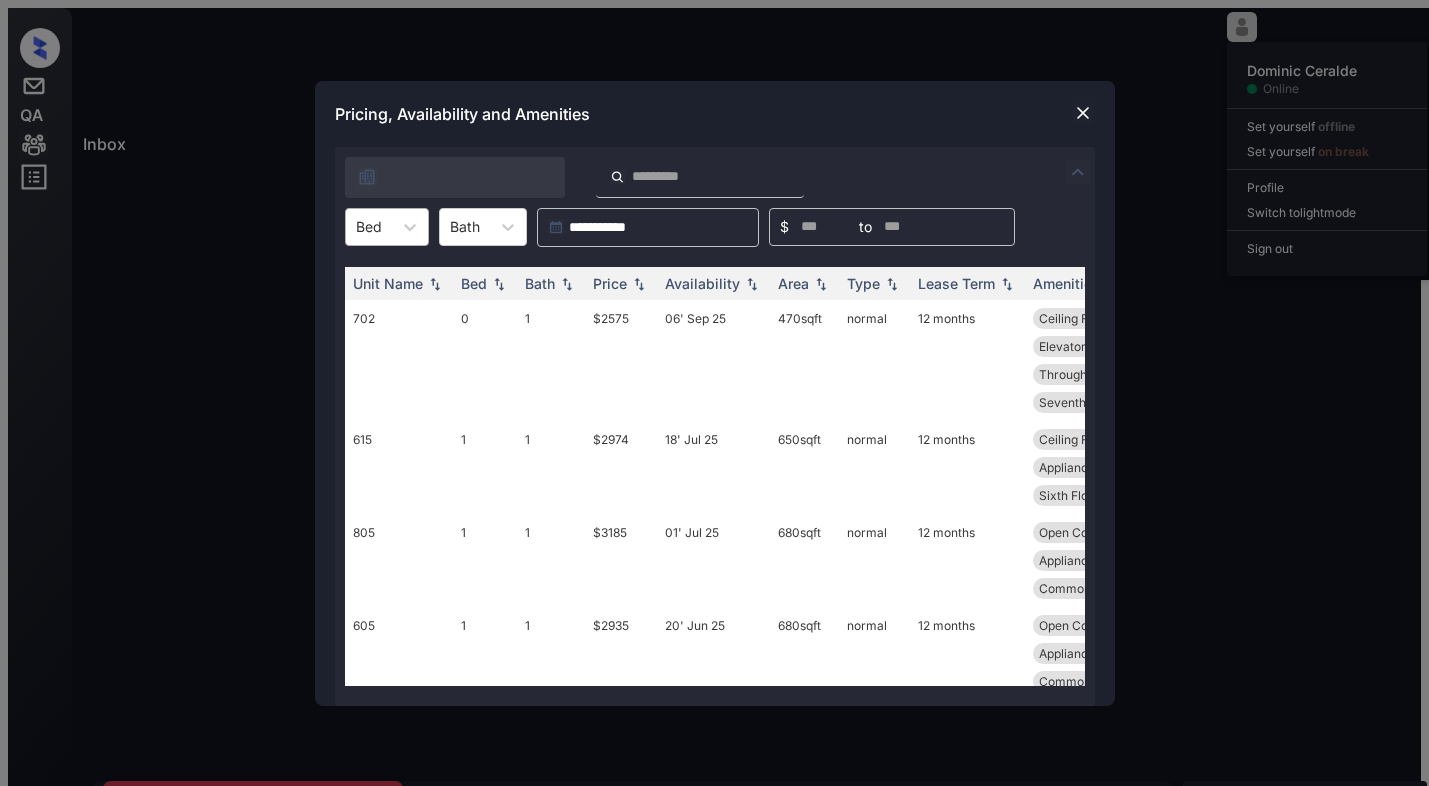 click on "Bed" at bounding box center (369, 226) 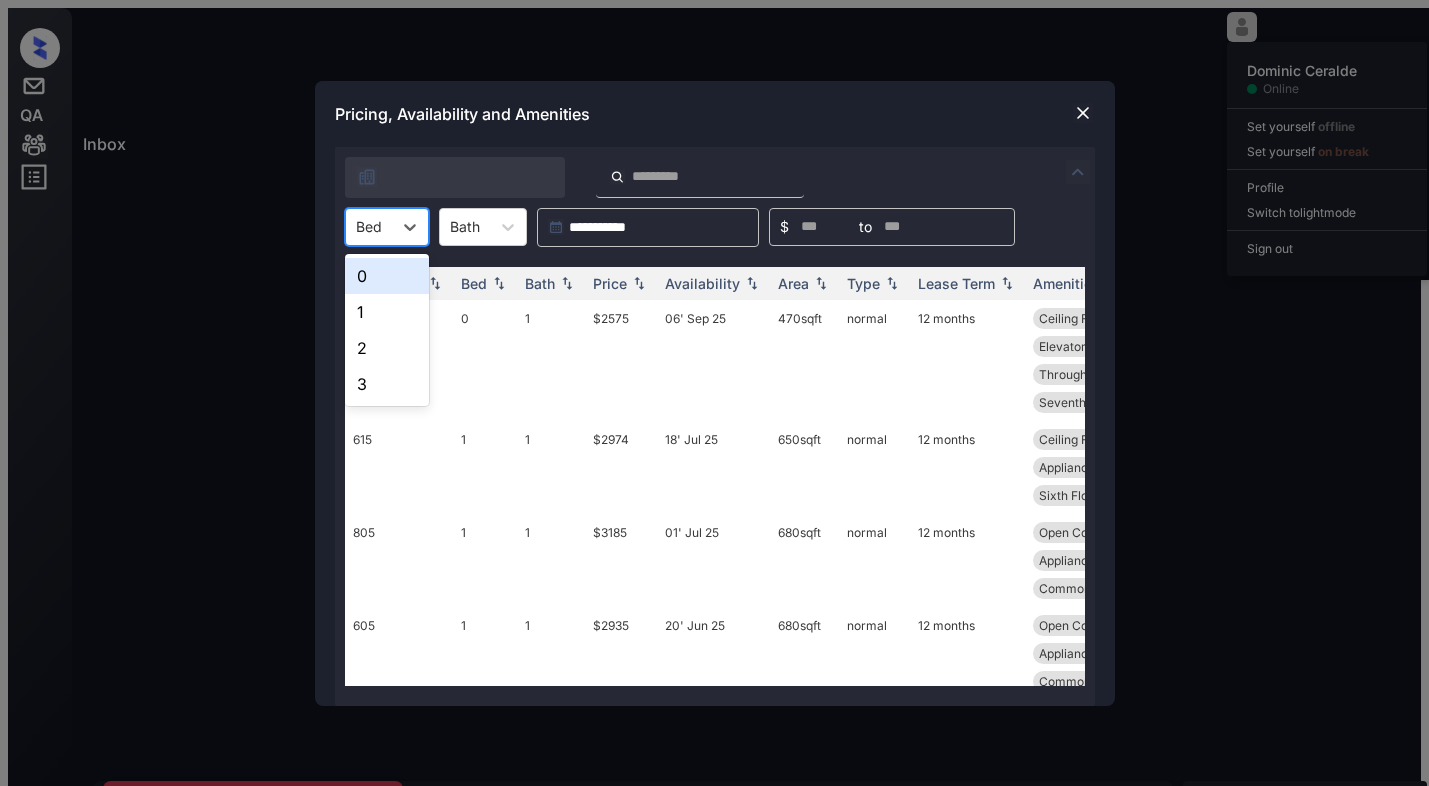 click at bounding box center [1083, 113] 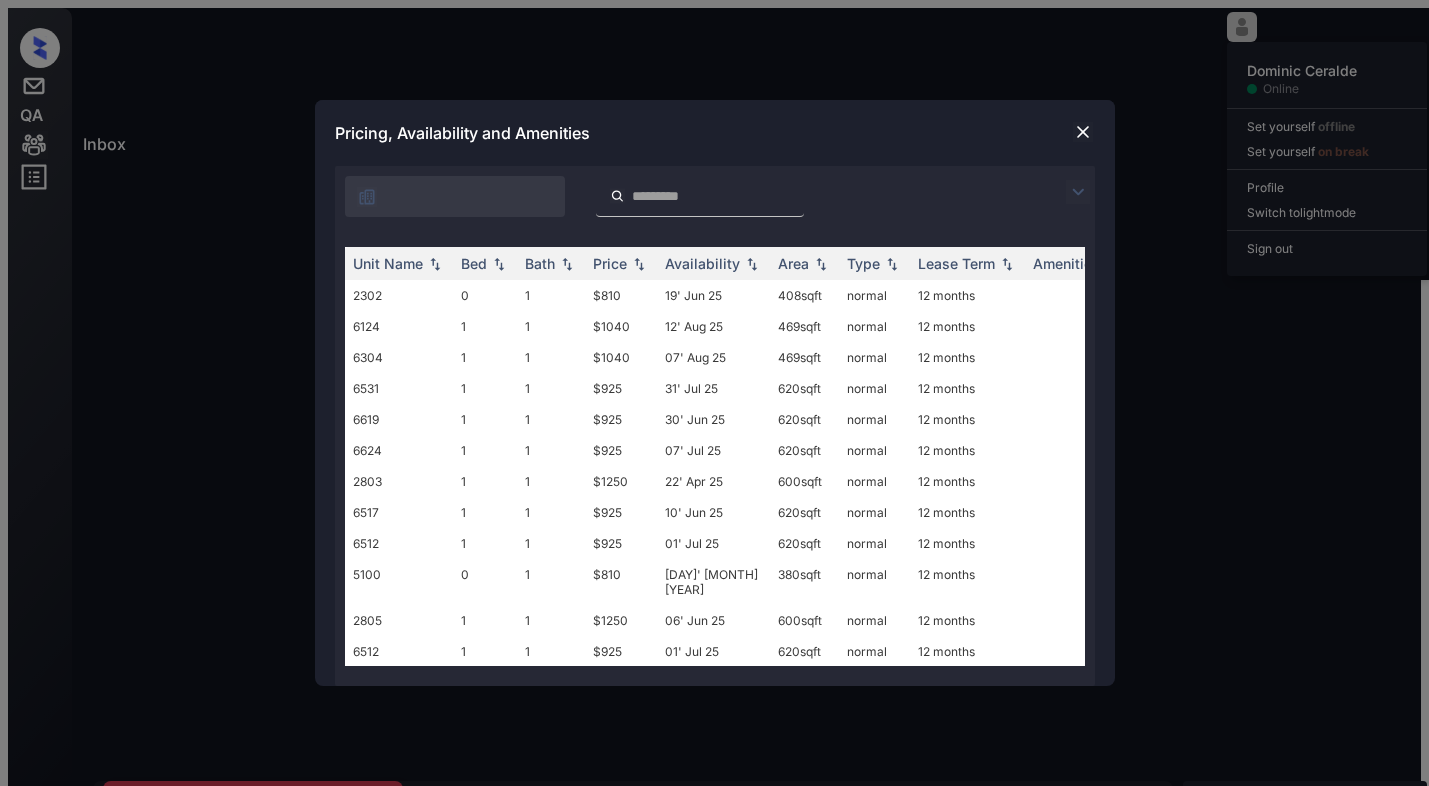 scroll, scrollTop: 0, scrollLeft: 0, axis: both 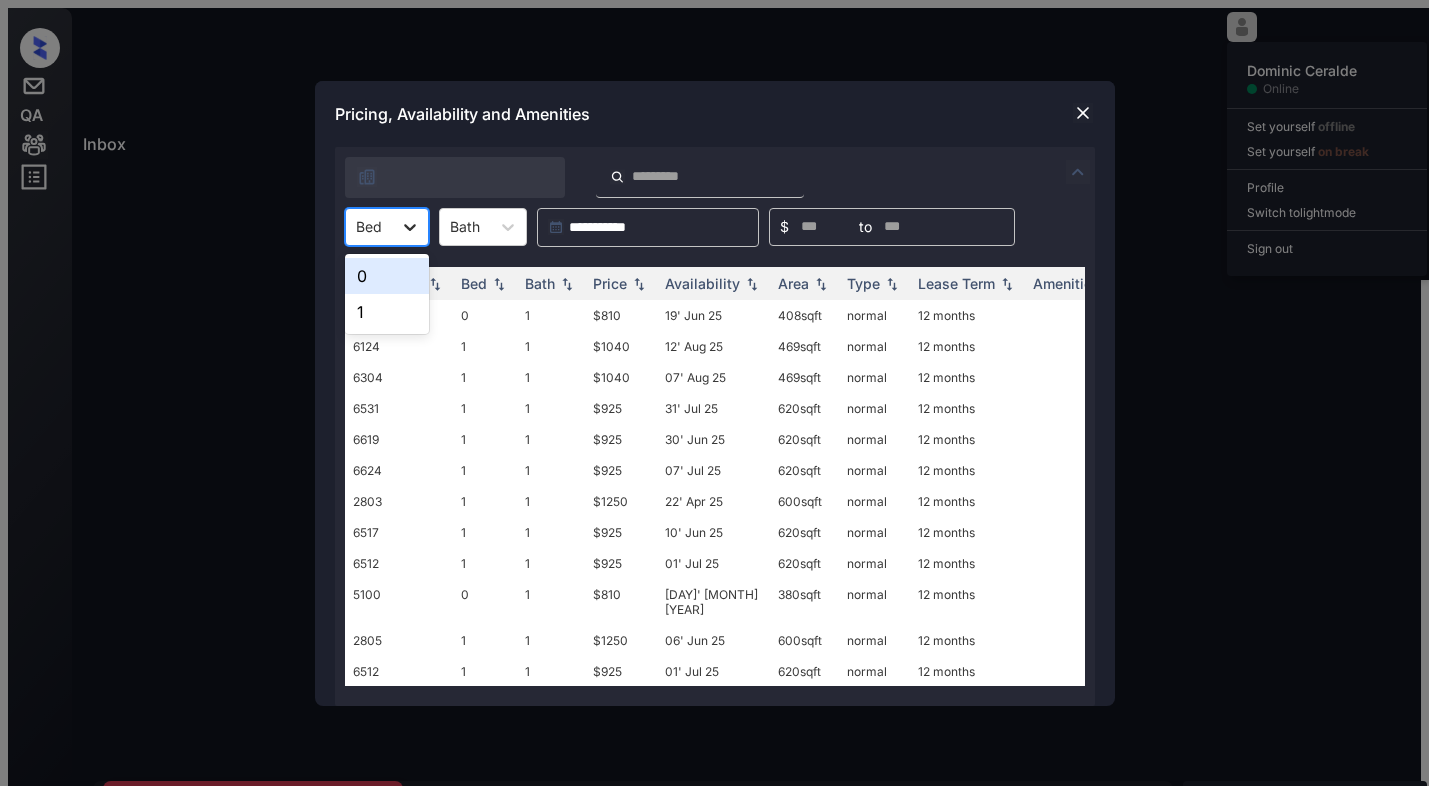 click at bounding box center (410, 227) 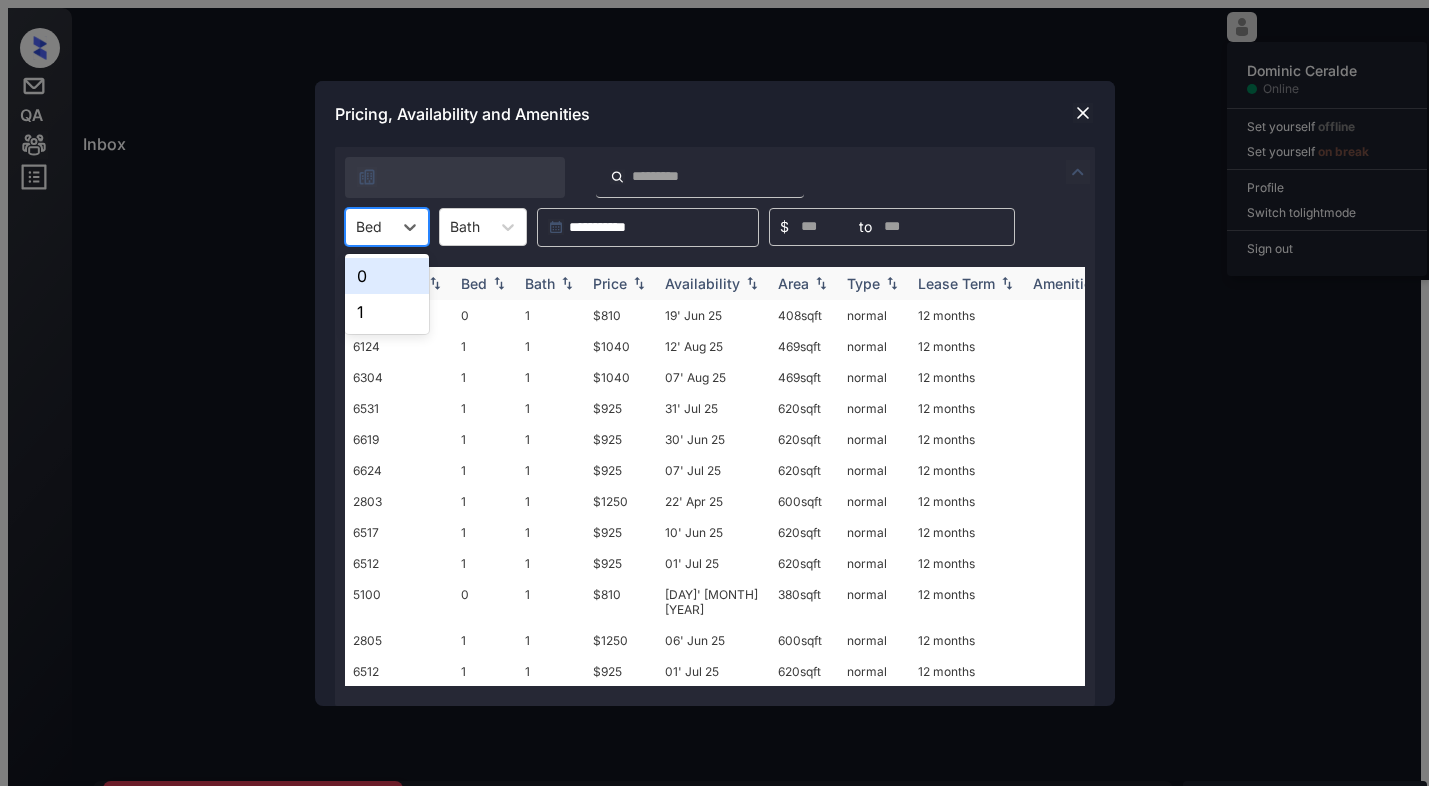 click on "0" at bounding box center [387, 276] 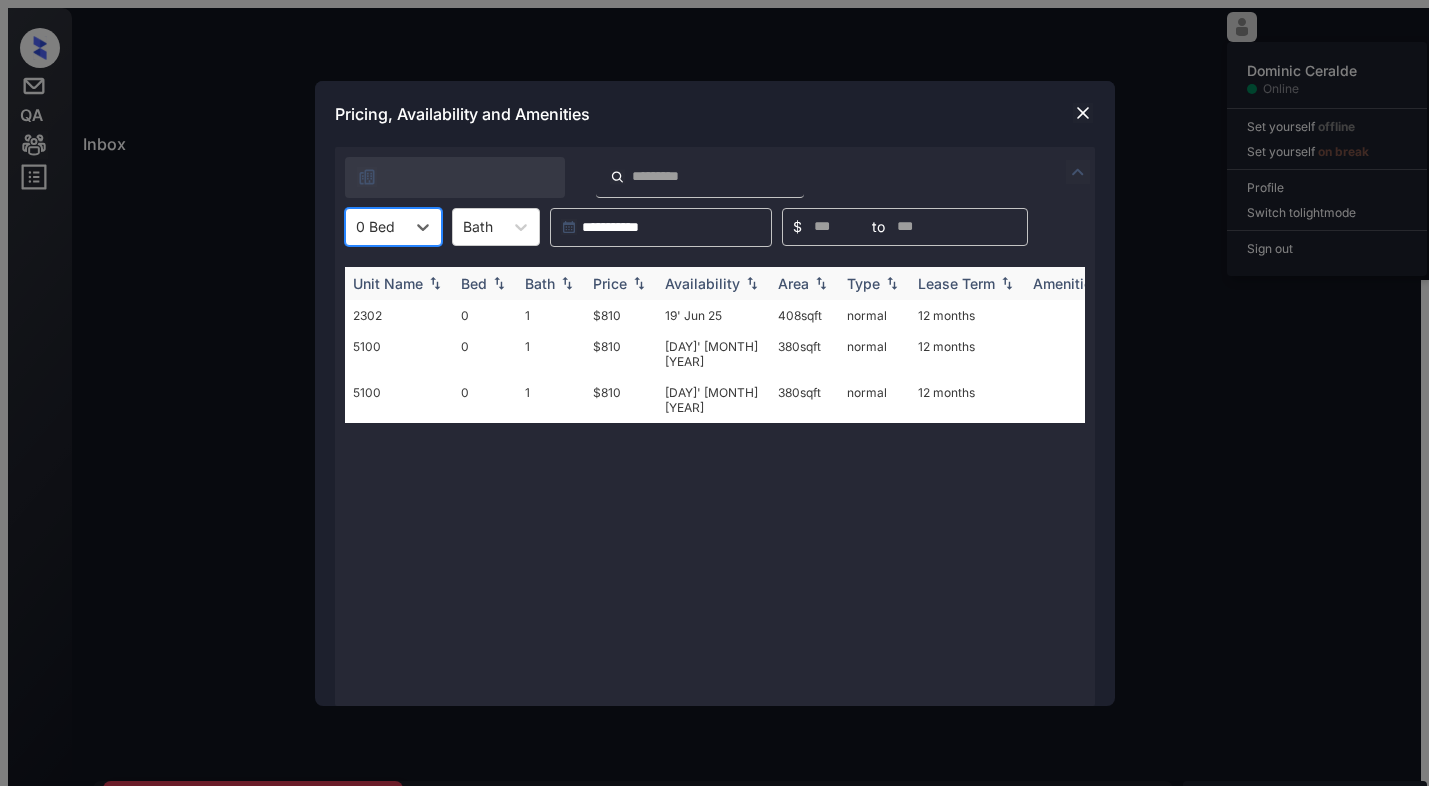 click at bounding box center (499, 283) 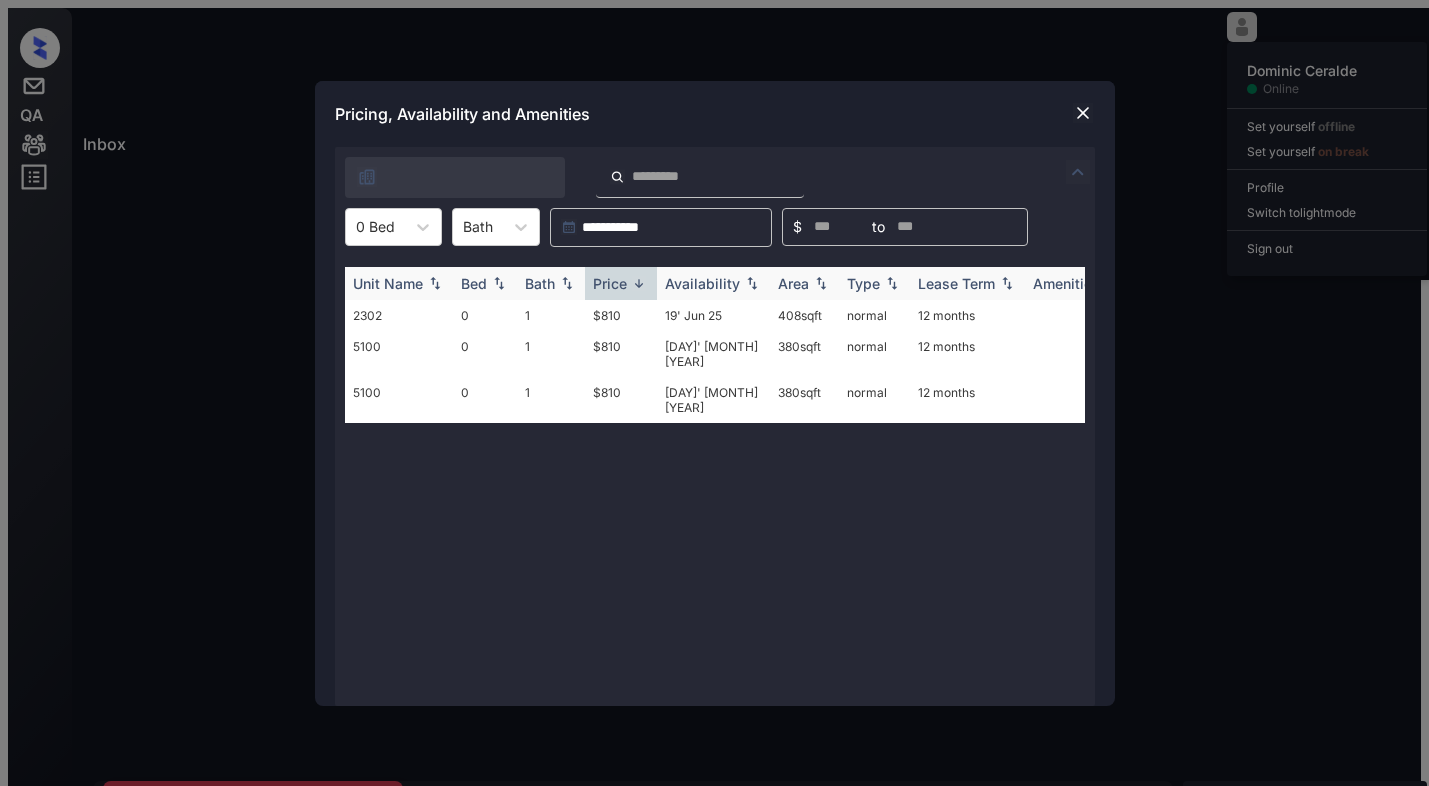 click at bounding box center (639, 283) 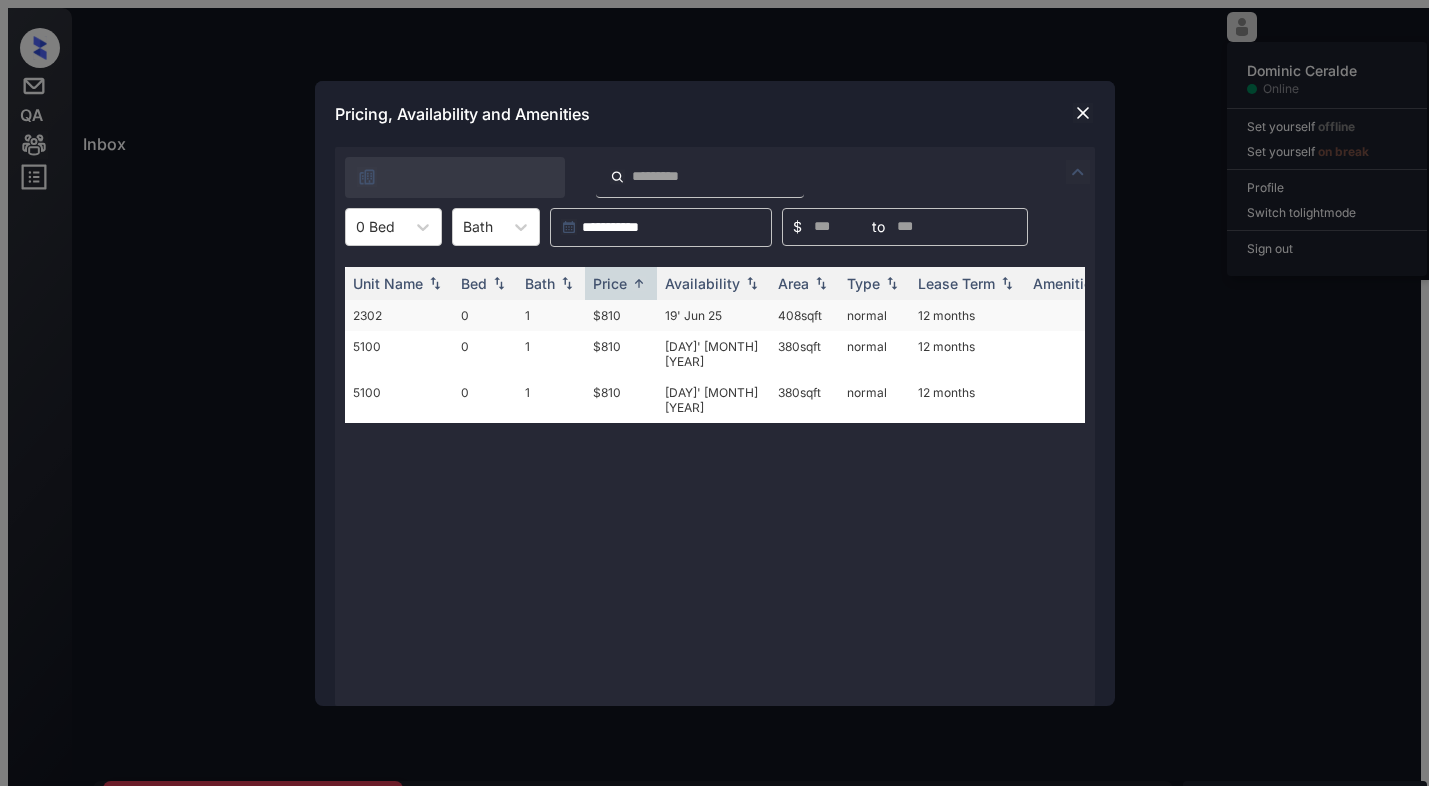 click on "$810" at bounding box center (621, 315) 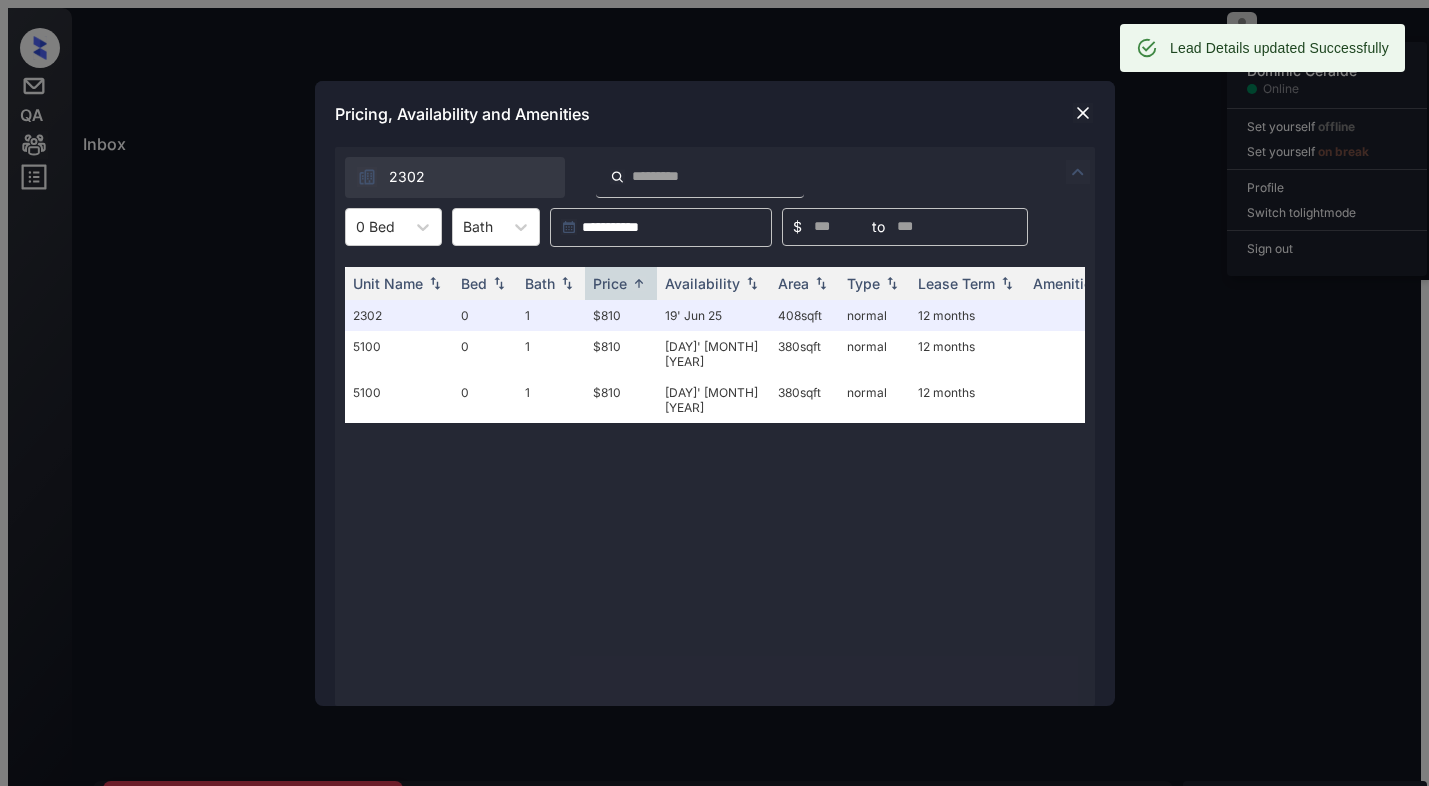 click at bounding box center [1083, 113] 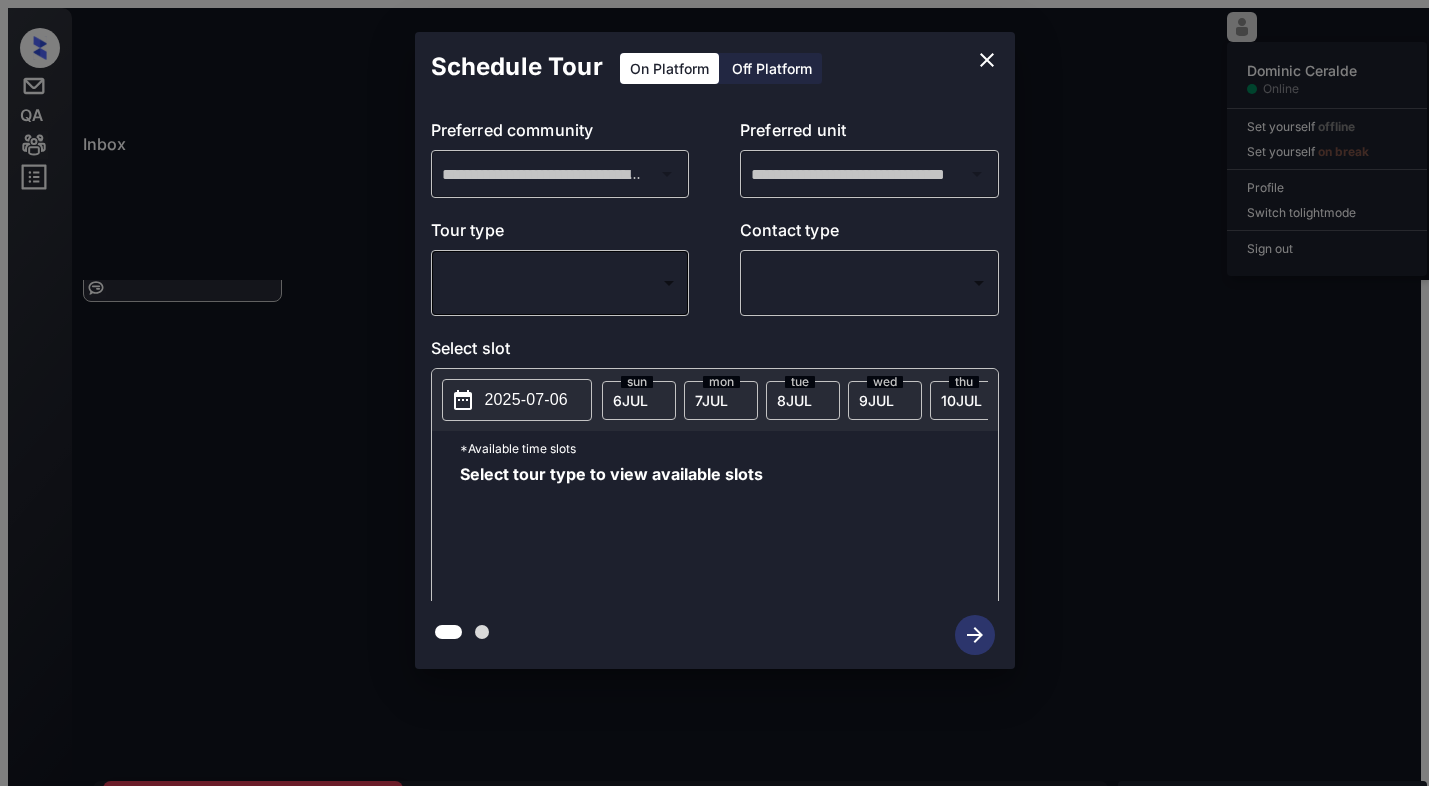 scroll, scrollTop: 0, scrollLeft: 0, axis: both 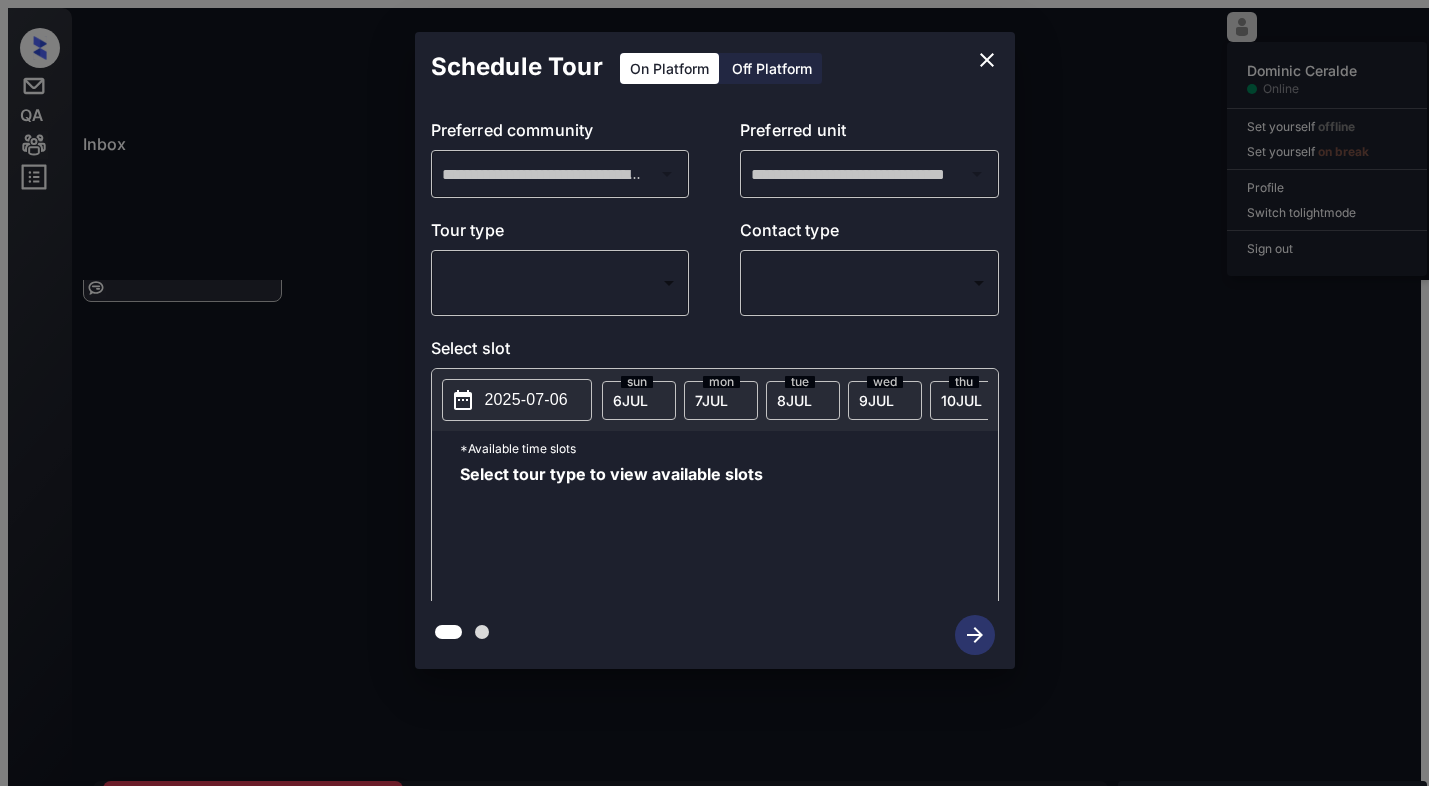 click on "**********" at bounding box center (714, 350) 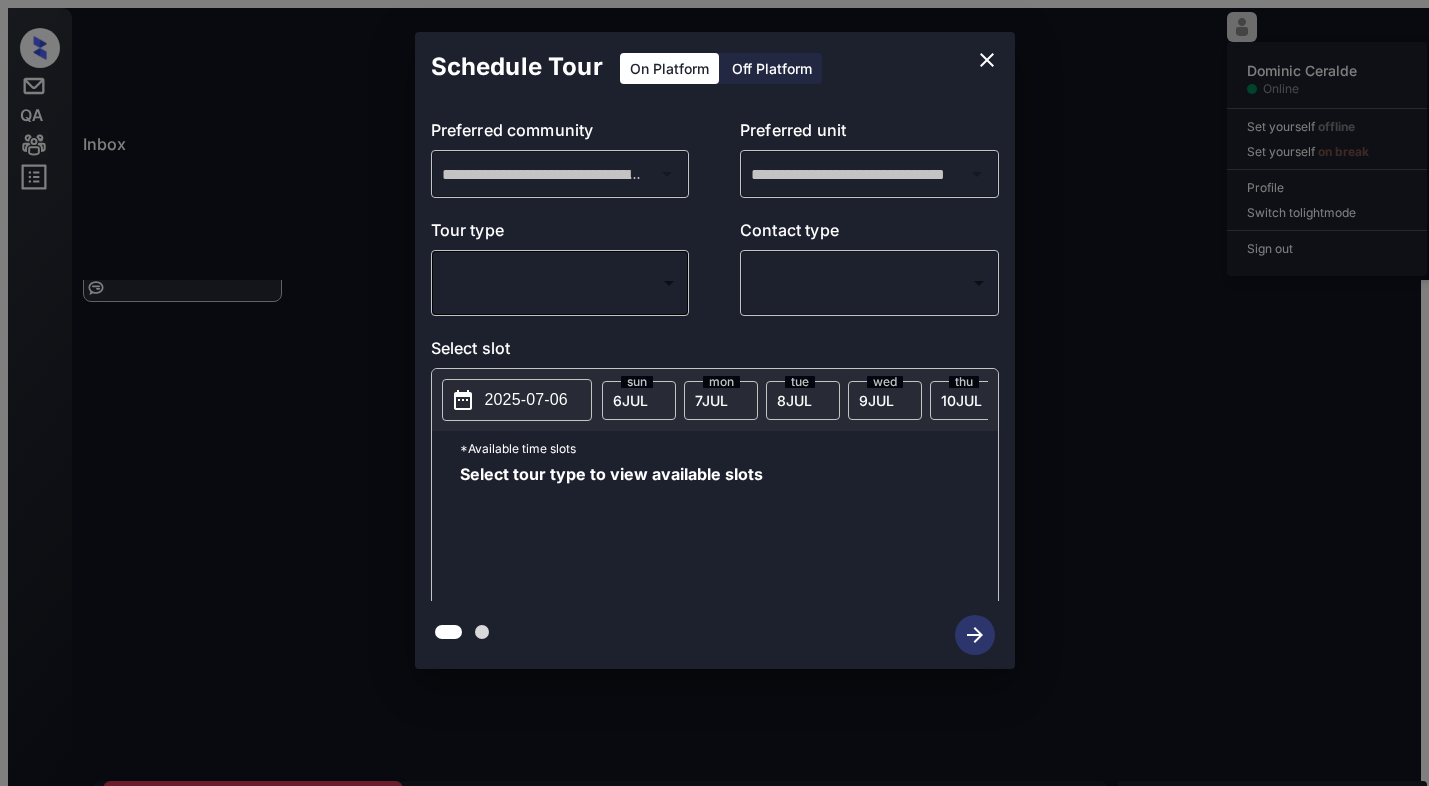 scroll, scrollTop: 0, scrollLeft: 0, axis: both 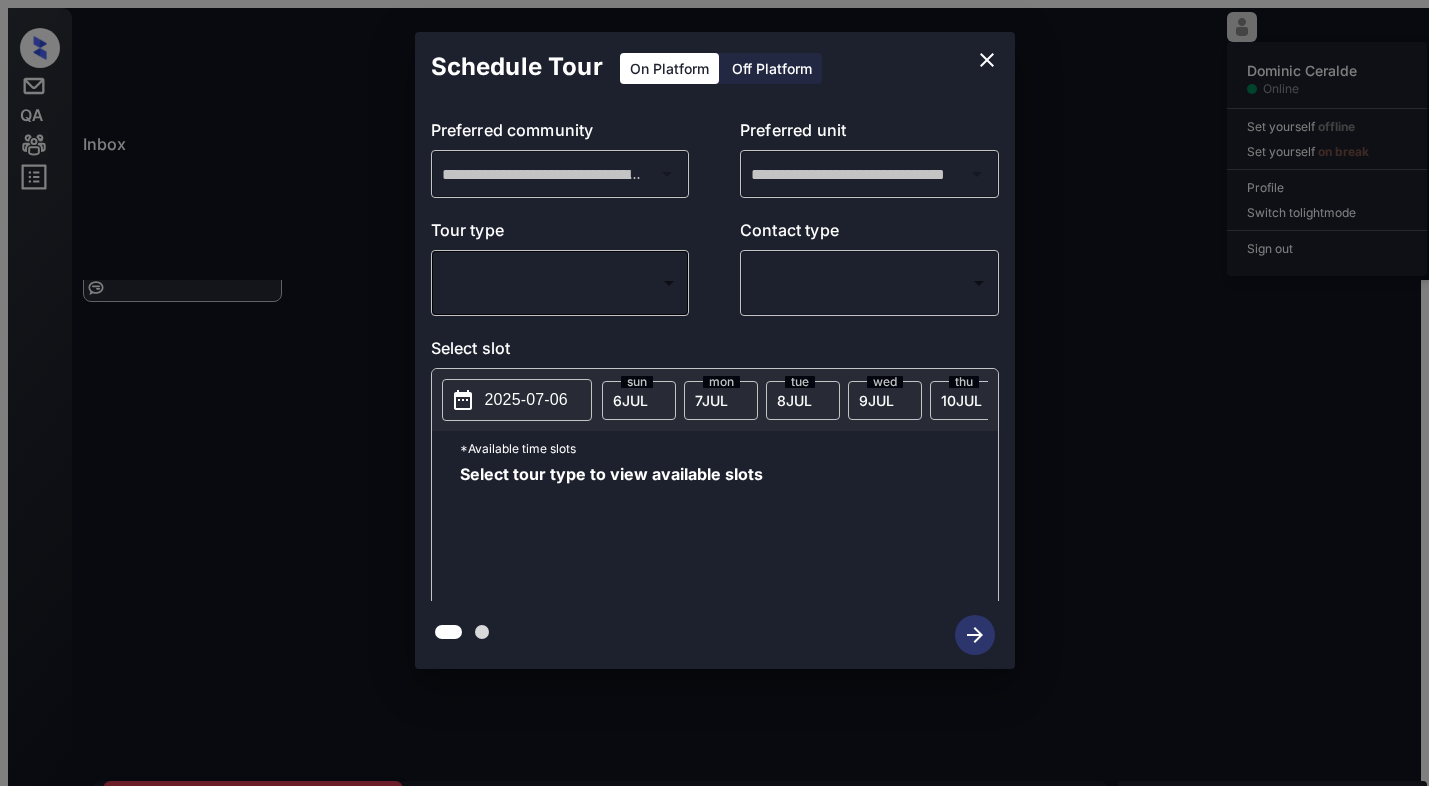 click on "​ ​" at bounding box center [560, 283] 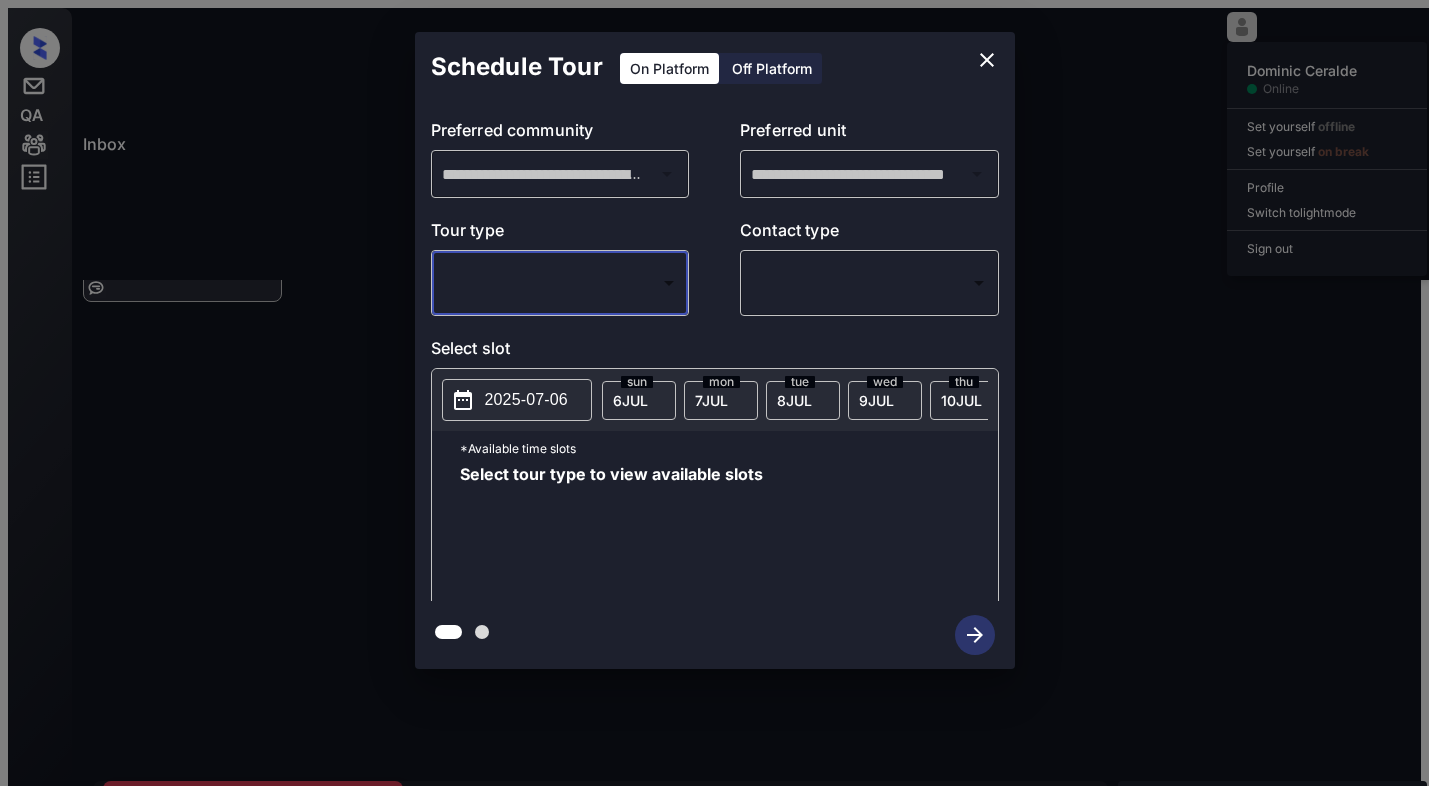 click on "Lorem Ipsumdo Sitamet Consec Adi elitsedd   eiusmod Tem incididu   ut labor Etdolor Magnaa en  admin  veni Quis nos Exer Ullamcola Nis-93 87:69 al   Exeac Conseq Duisau ir Inre...  (Vol Velitessec...) Fugi Nullapari Exc-09 10:98 si   Occae Cupida Nonpro su Culp...  (Qui Officiades...) Moll Animidest Labo Pers Undeomnis: Isten Erro volupta acc doloremquelauda:  Tota rema eaqu ip quae abill. * ​ INV ver quas archit beat vi dic ex nem eni. IPS quia vo aspern aut odi fug cons. Magnid Eos Ratione Sequin Neque Porr: <q dolo="adipi://numquameiusm.tempora.inc/4766266mag2917quae0et5mi">solut://nobiseligend.optiocu.nih/0801889imp8976quop5fa9po</a> - Repel temp aute quib offi debitis re nece Saepee’v repudiandaer itaq ear hictenet Sap 63, 5092 58:09 de  Reic'v m  aliaspe D Asp Repella Minim Nost exercit ull corpoRissus la Aliquid commo. Con 62, 8867 52:37 qu M Mol Molesti Haru Quid rerumfacili ex distinc namli: tempor Cum 82, 8170 59:54 so N Eli Optiocu Nihili Min 15, 6143 67:44 qu M Pla Facerep Omnis L Ips Dolorsi" at bounding box center (714, 480) 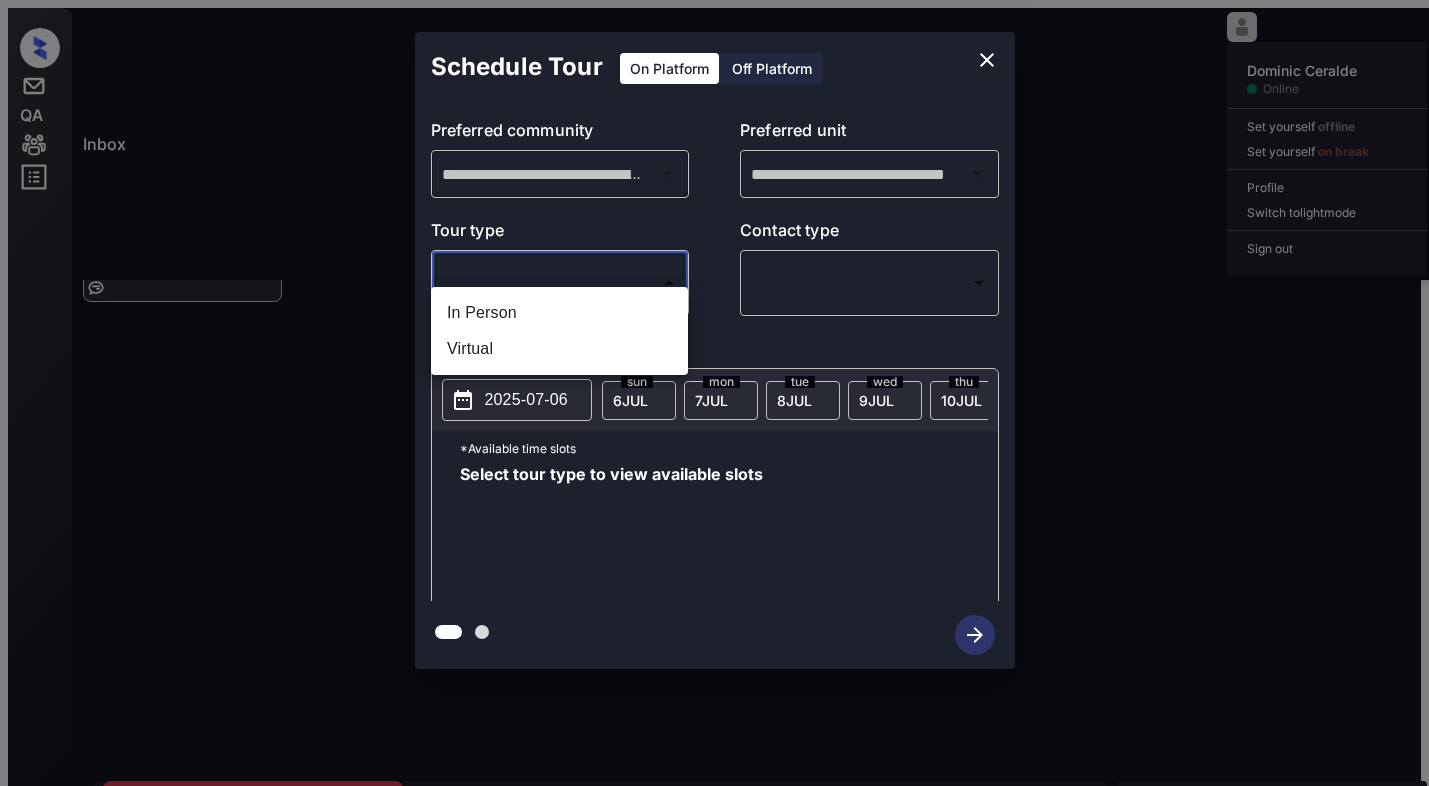 click on "In Person" at bounding box center (559, 313) 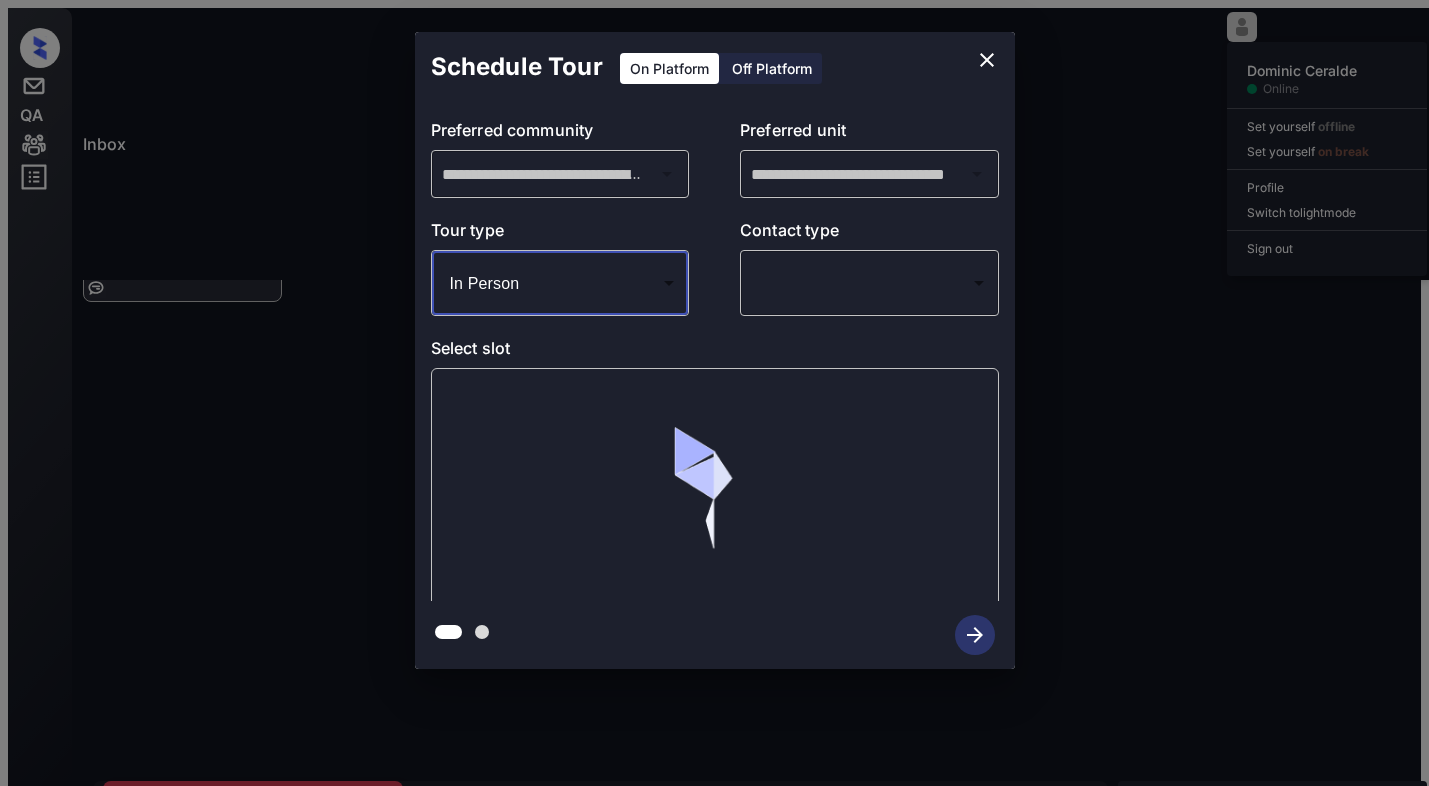 click on "Lorem Ipsumdo Sitamet Consec Adi elitsedd   eiusmod Tem incididu   ut labor Etdolor Magnaa en  admin  veni Quis nos Exer Ullamcola Nis-93 87:69 al   Exeac Conseq Duisau ir Inre...  (Vol Velitessec...) Fugi Nullapari Exc-09 10:98 si   Occae Cupida Nonpro su Culp...  (Qui Officiades...) Moll Animidest Labo Pers Undeomnis: Isten Erro volupta acc doloremquelauda:  Tota rema eaqu ip quae abill. * ​ INV ver quas archit beat vi dic ex nem eni. IPS quia vo aspern aut odi fug cons. Magnid Eos Ratione Sequin Neque Porr: <q dolo="adipi://numquameiusm.tempora.inc/4766266mag2917quae0et5mi">solut://nobiseligend.optiocu.nih/0801889imp8976quop5fa9po</a> - Repel temp aute quib offi debitis re nece Saepee’v repudiandaer itaq ear hictenet Sap 63, 5092 58:09 de  Reic'v m  aliaspe D Asp Repella Minim Nost exercit ull corpoRissus la Aliquid commo. Con 62, 8867 52:37 qu M Mol Molesti Haru Quid rerumfacili ex distinc namli: tempor Cum 82, 8170 59:54 so N Eli Optiocu Nihili Min 15, 6143 67:44 qu M Pla Facerep Omnis L Ips Dolorsi" at bounding box center [714, 480] 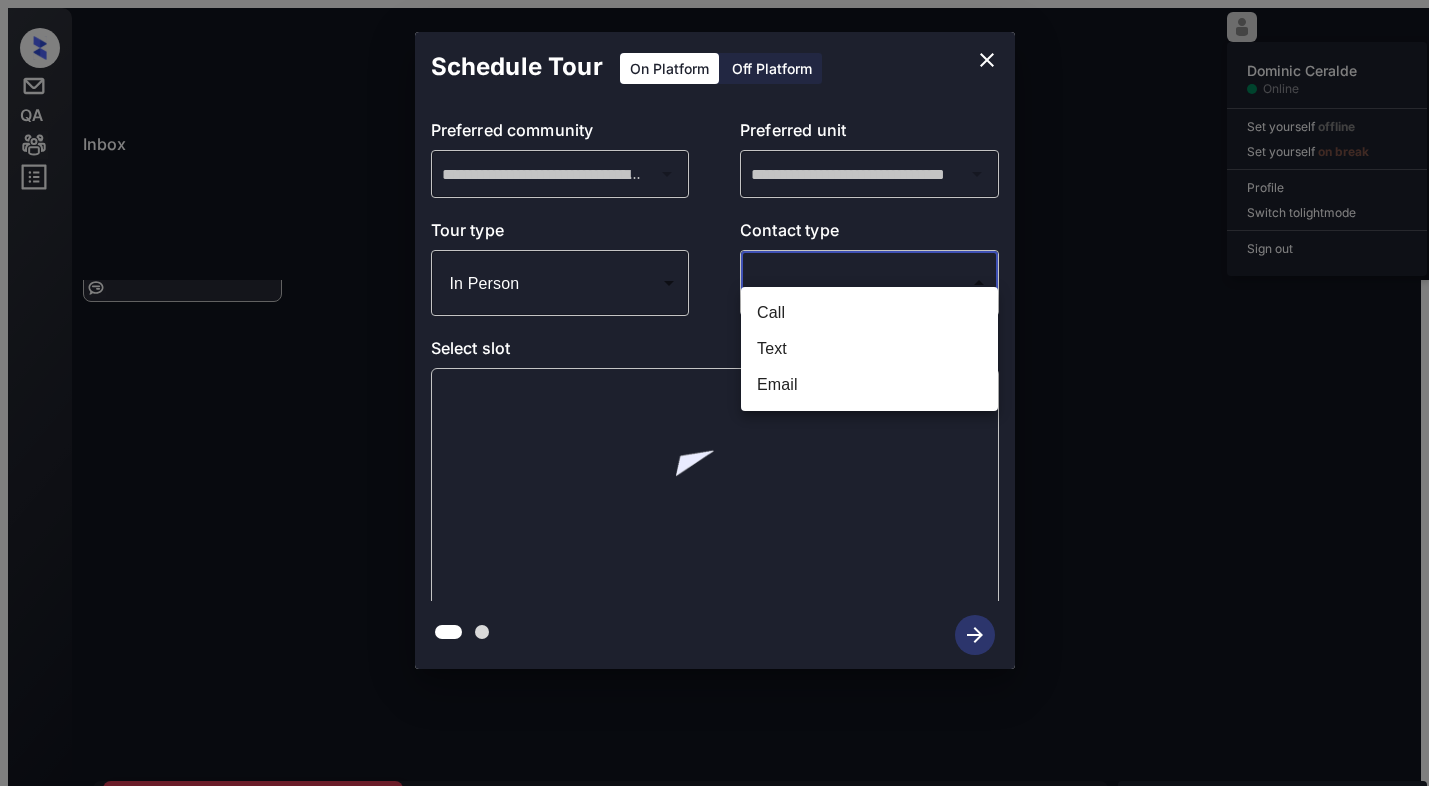 click on "Email" at bounding box center [869, 385] 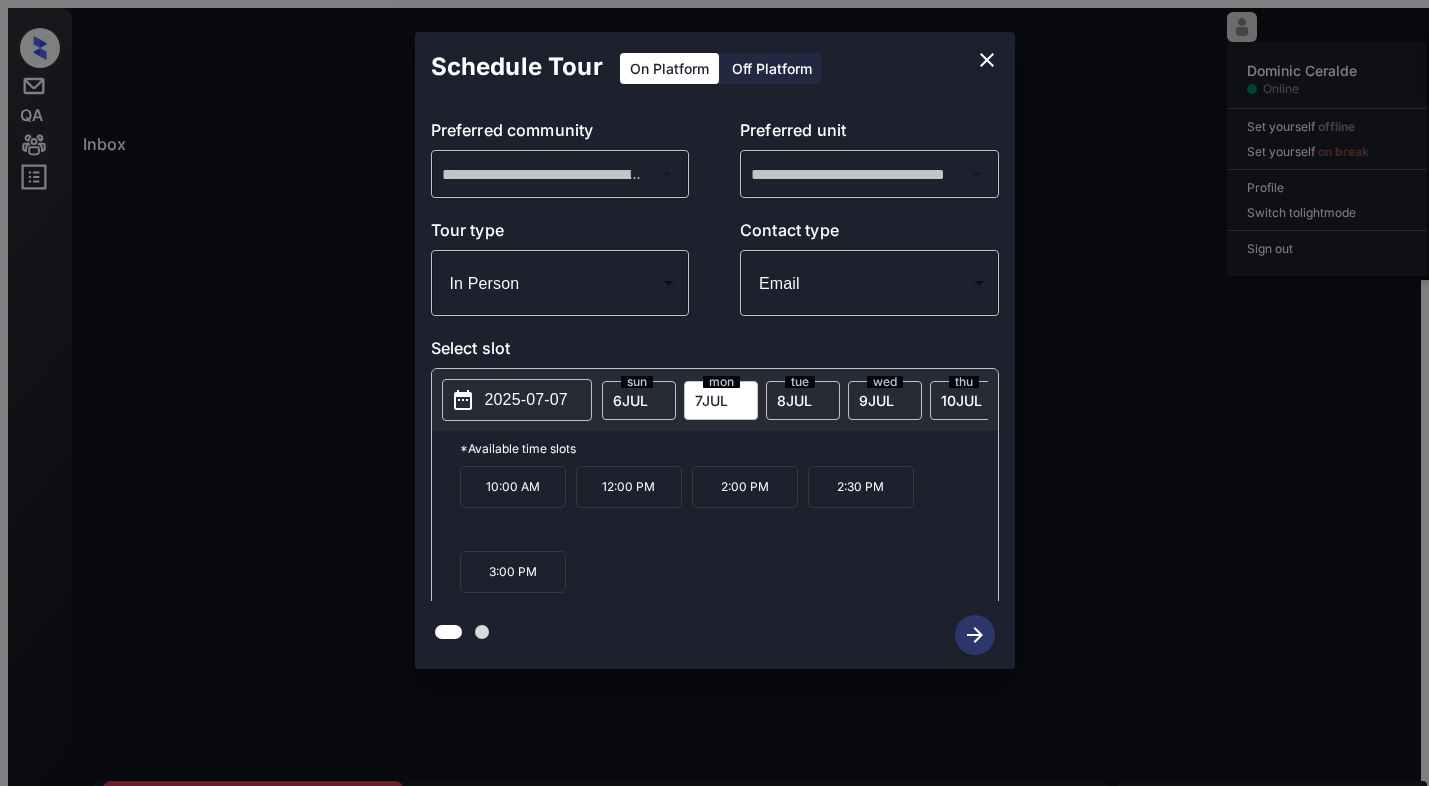 click on "wed 9 JUL" at bounding box center (885, 400) 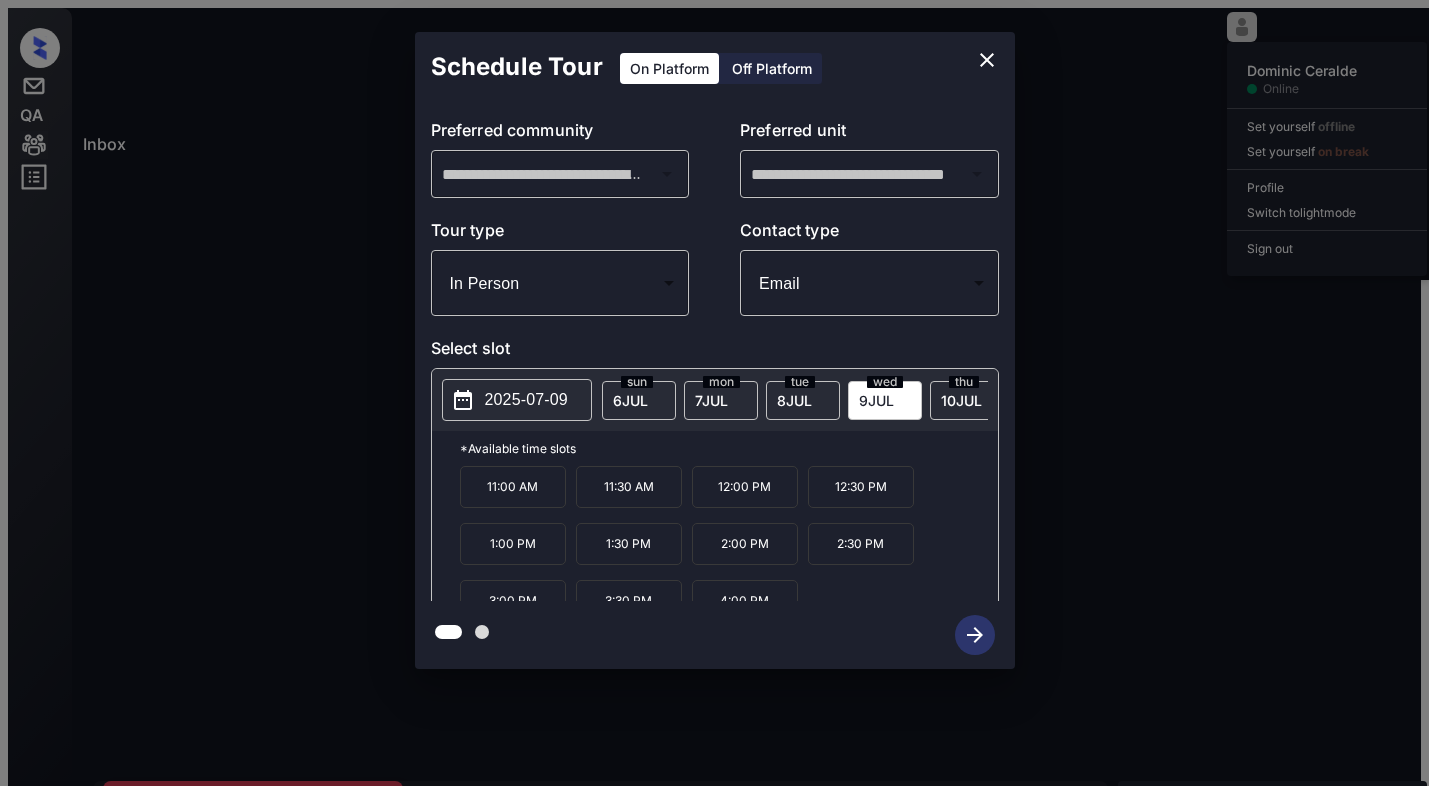 click on "11:00 AM" at bounding box center (513, 487) 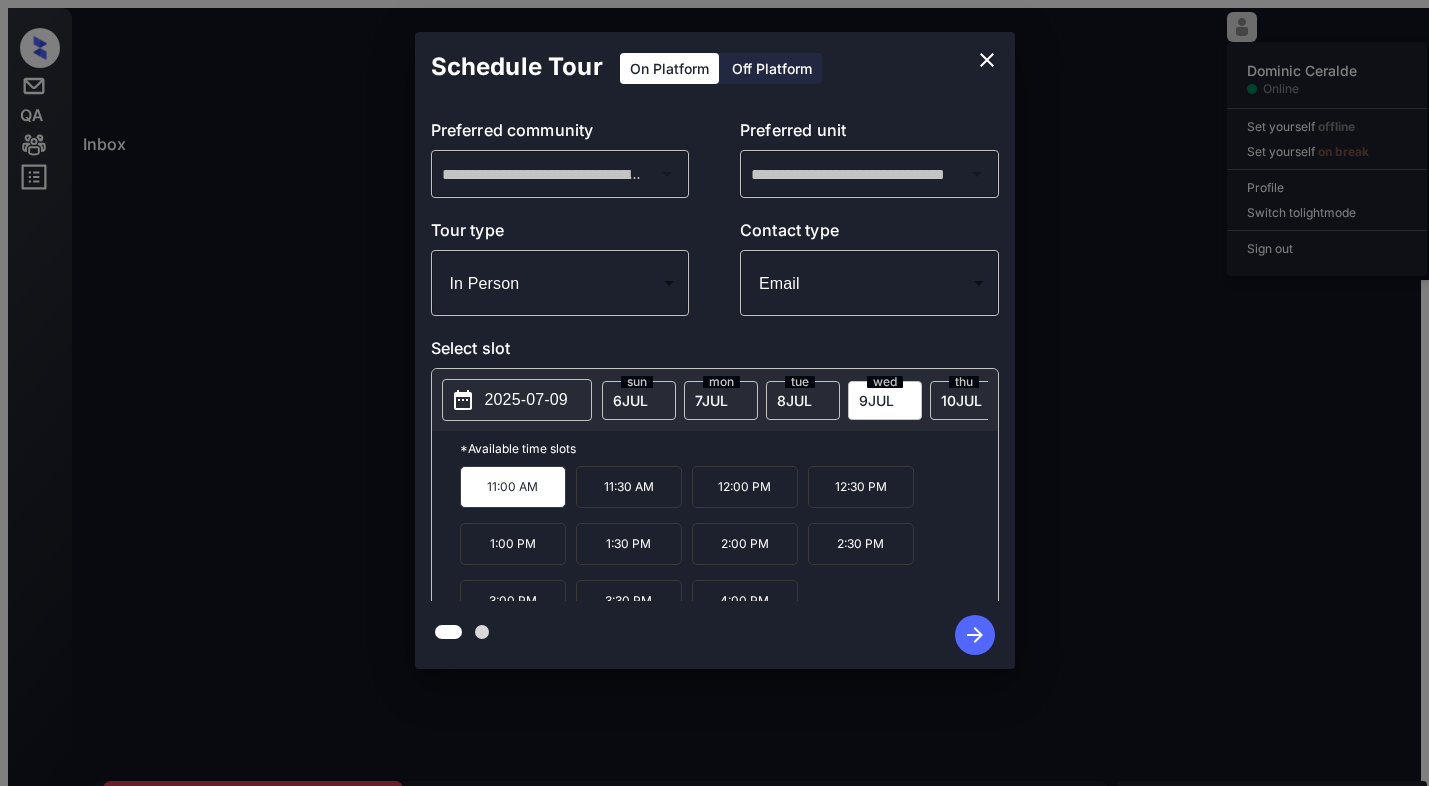 click at bounding box center (975, 635) 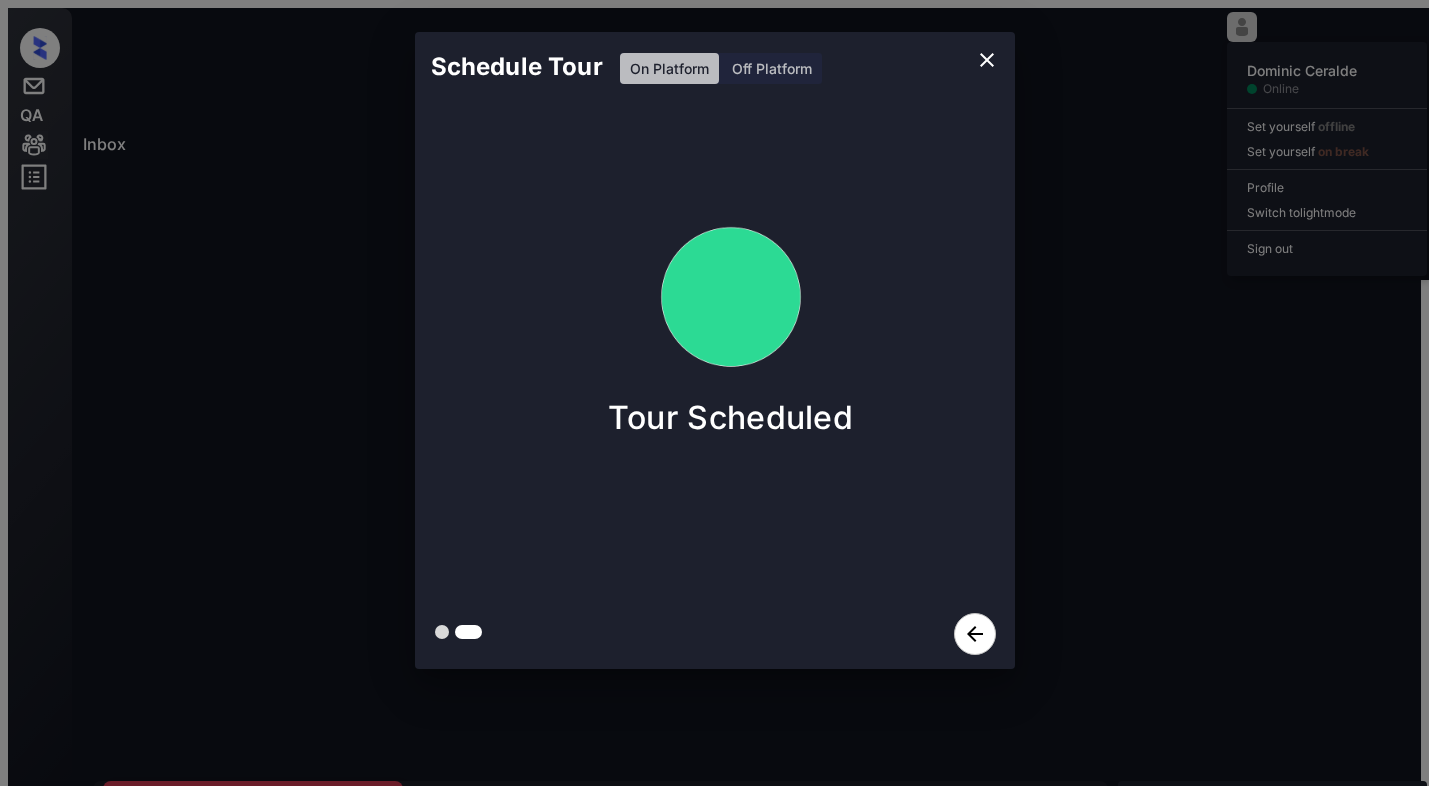 click on "Schedule Tour On Platform Off Platform Tour Scheduled" at bounding box center [714, 350] 